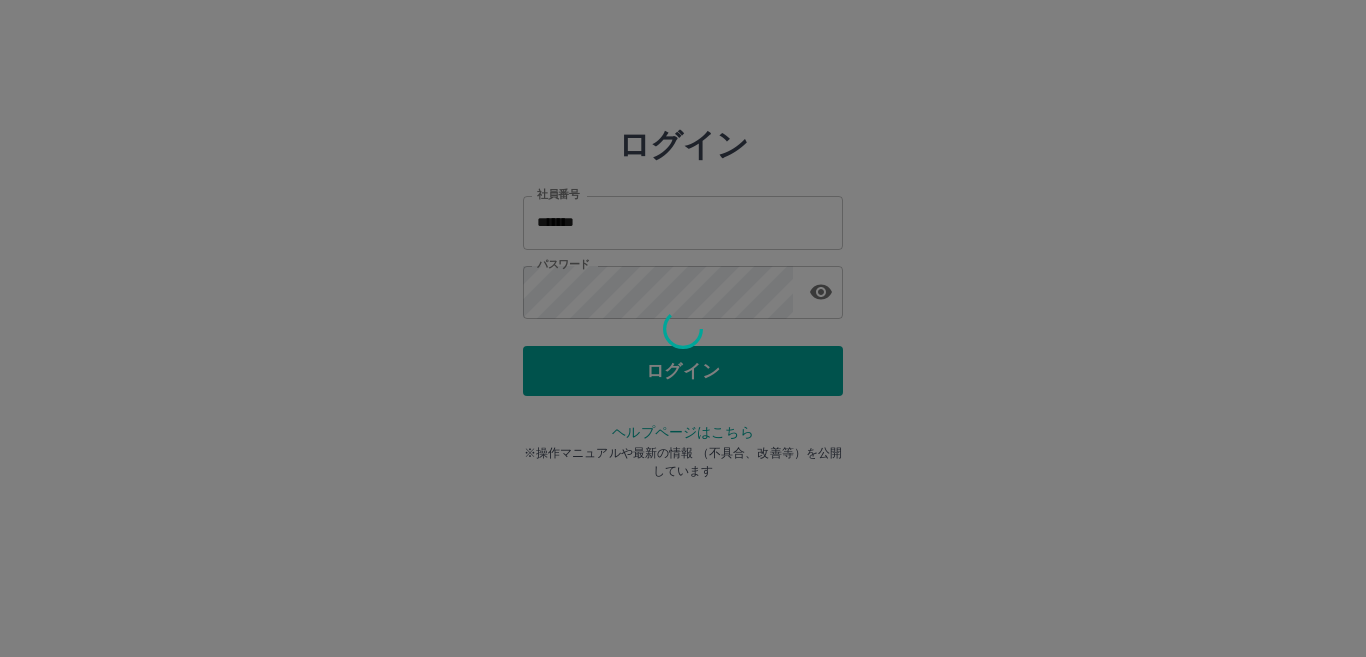 scroll, scrollTop: 0, scrollLeft: 0, axis: both 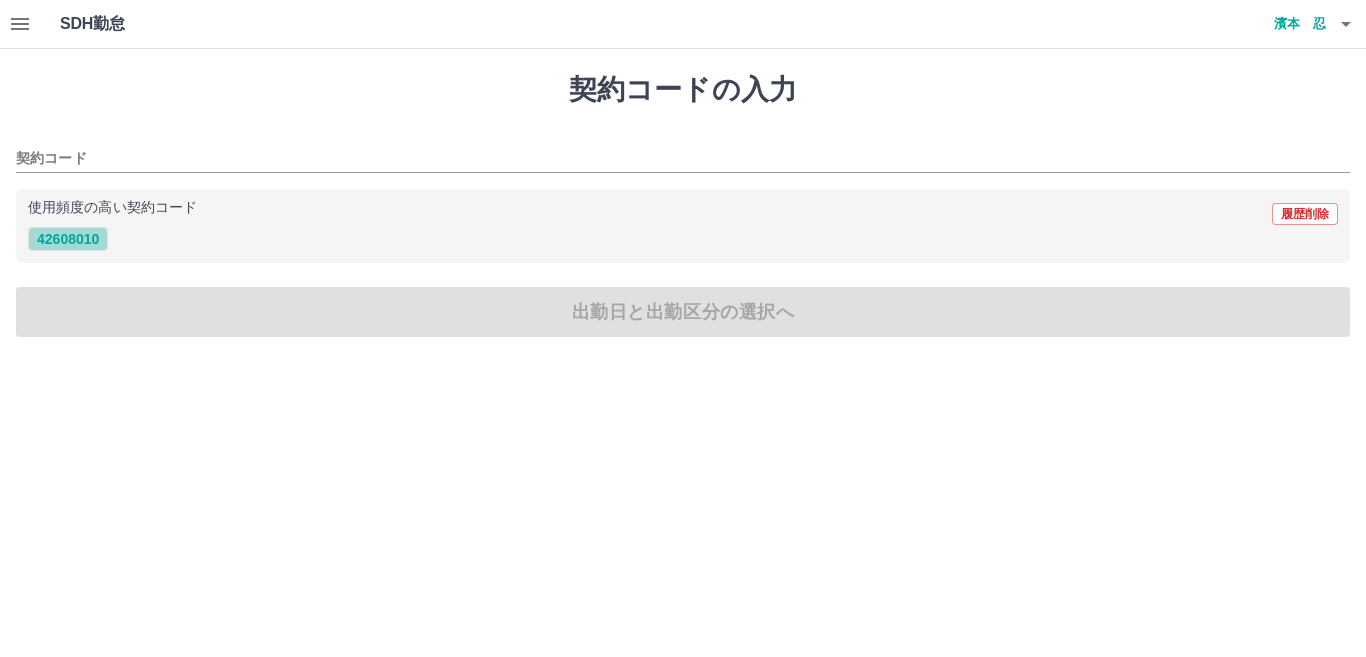 click on "42608010" at bounding box center (68, 239) 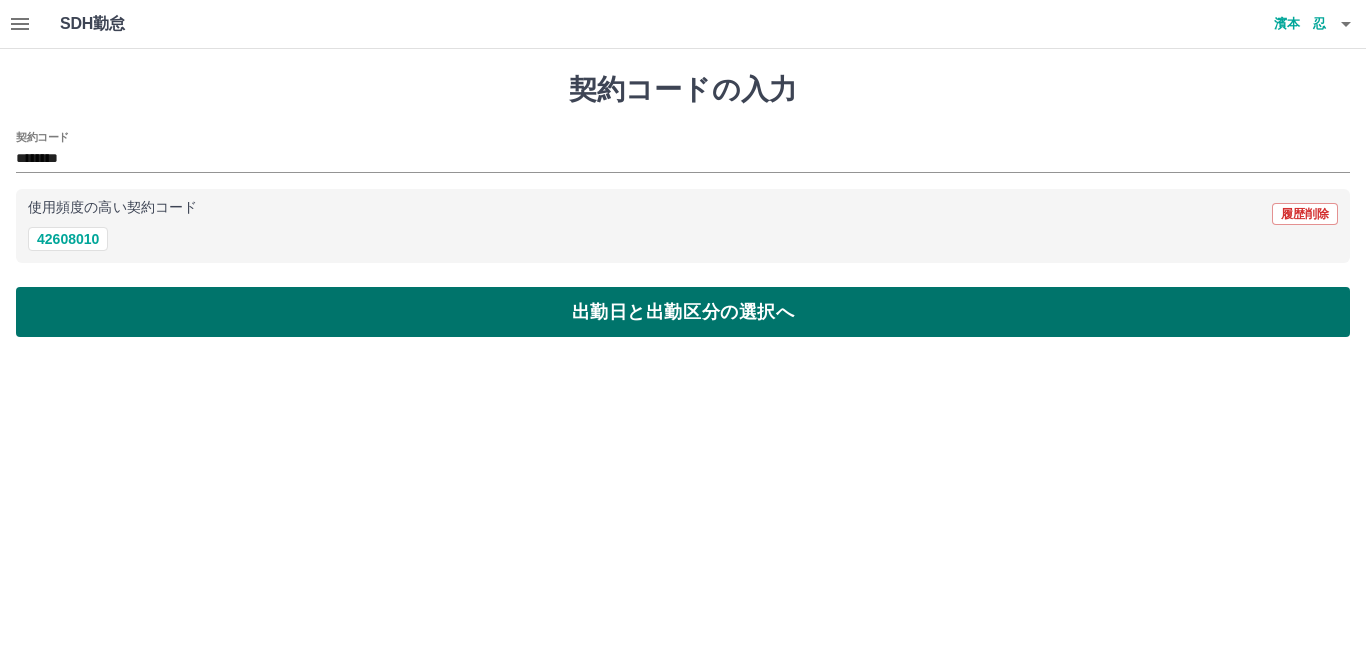 click on "出勤日と出勤区分の選択へ" at bounding box center (683, 312) 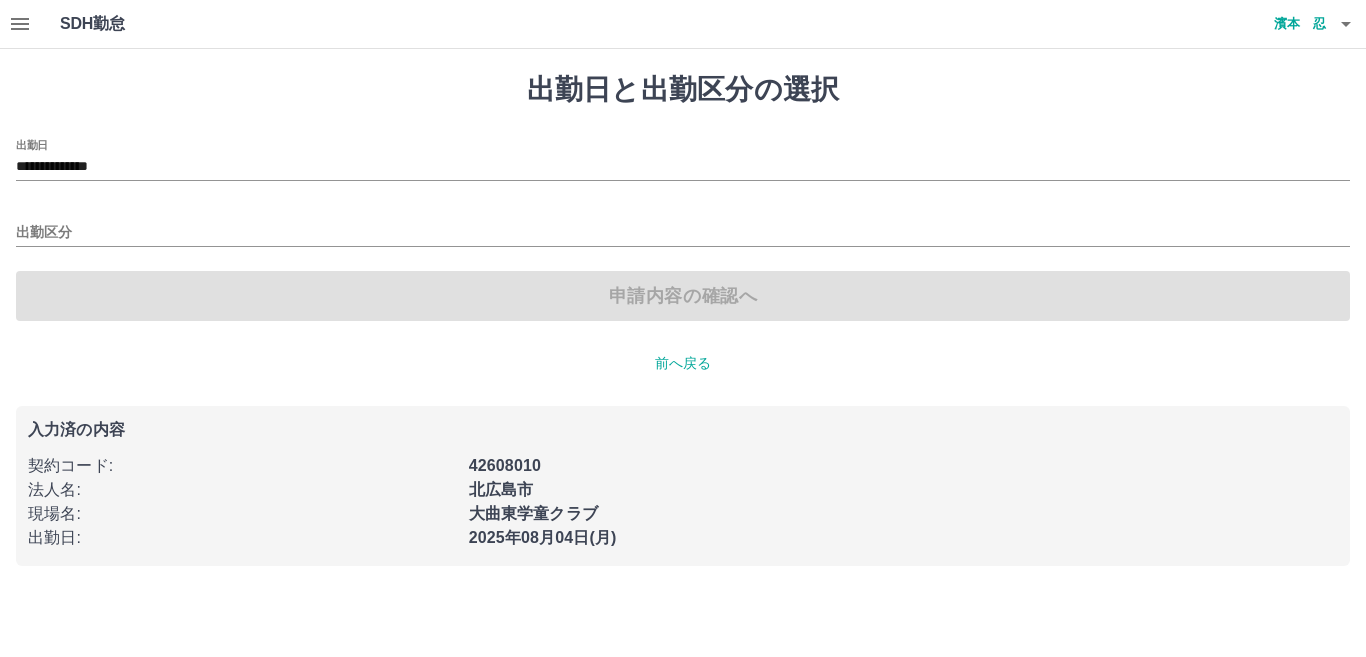 click on "出勤区分" at bounding box center (683, 226) 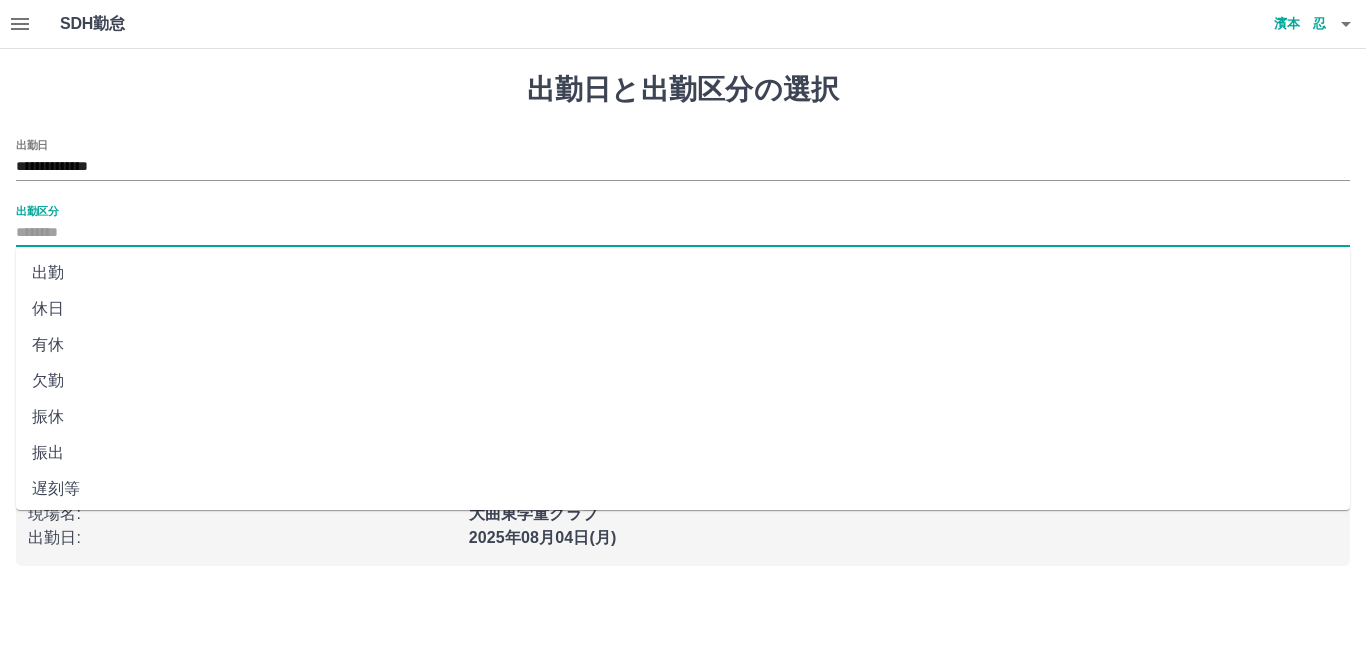 click on "出勤区分" at bounding box center [683, 233] 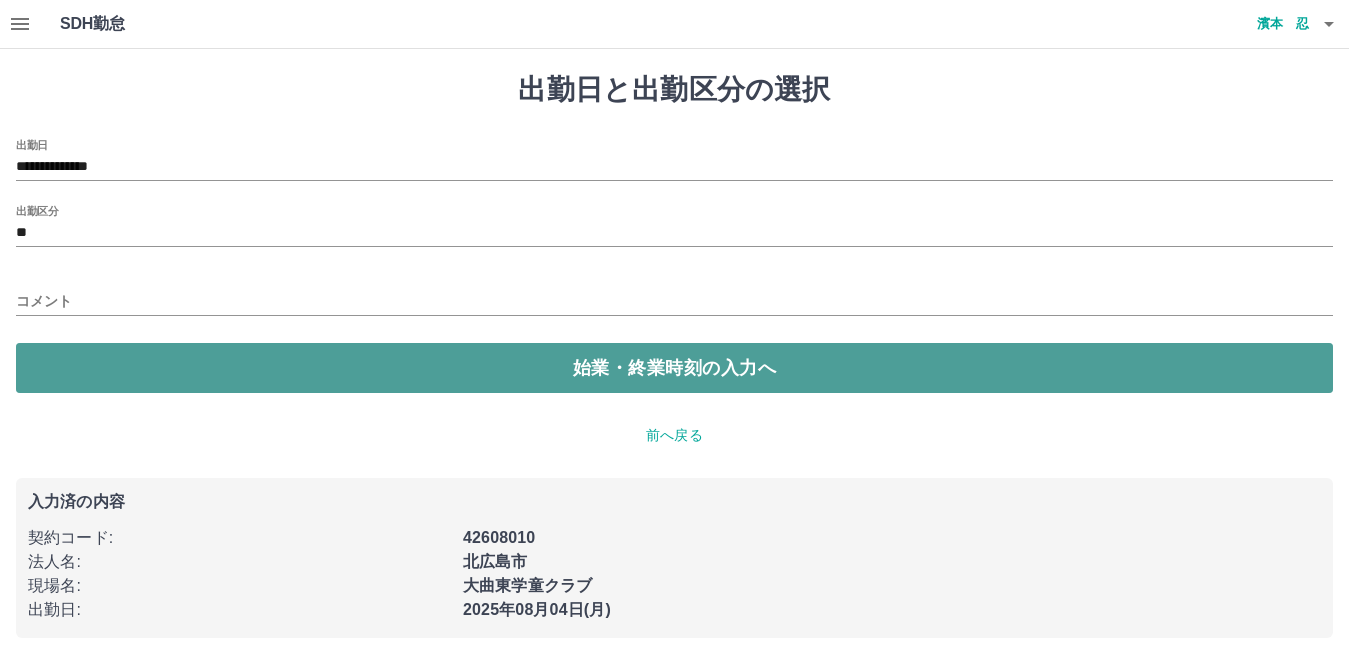 click on "始業・終業時刻の入力へ" at bounding box center (674, 368) 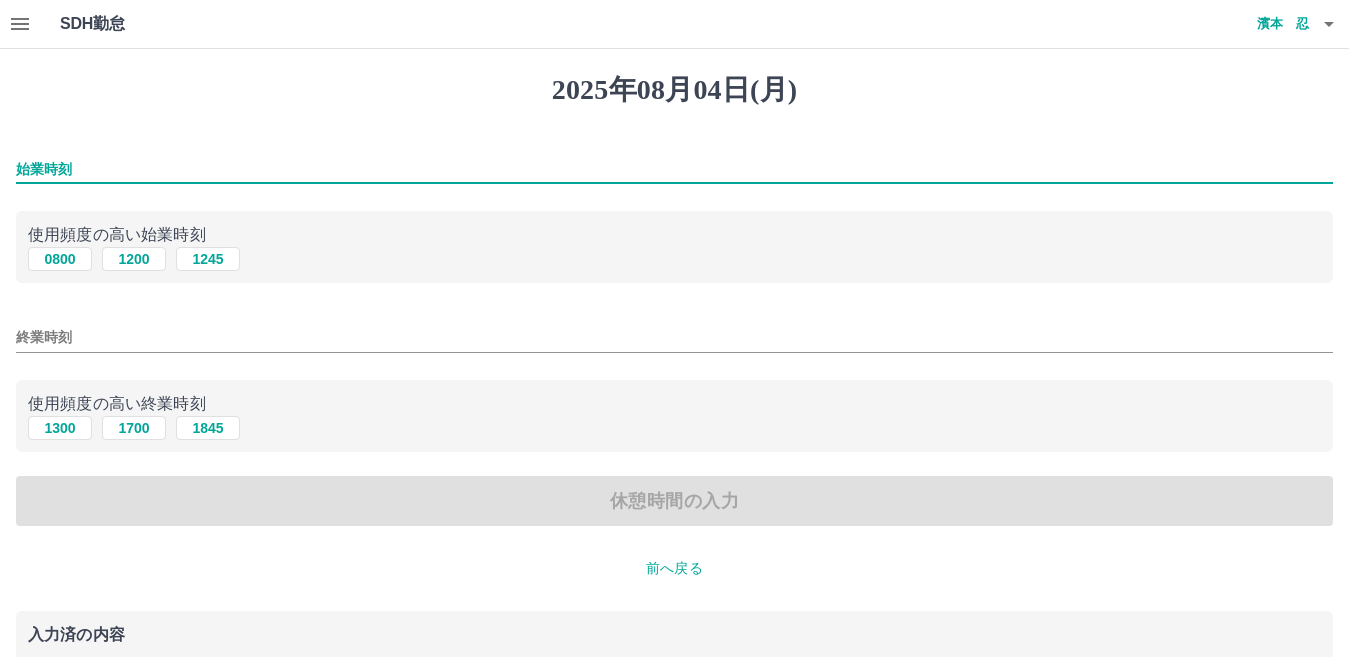 click on "始業時刻" at bounding box center [674, 169] 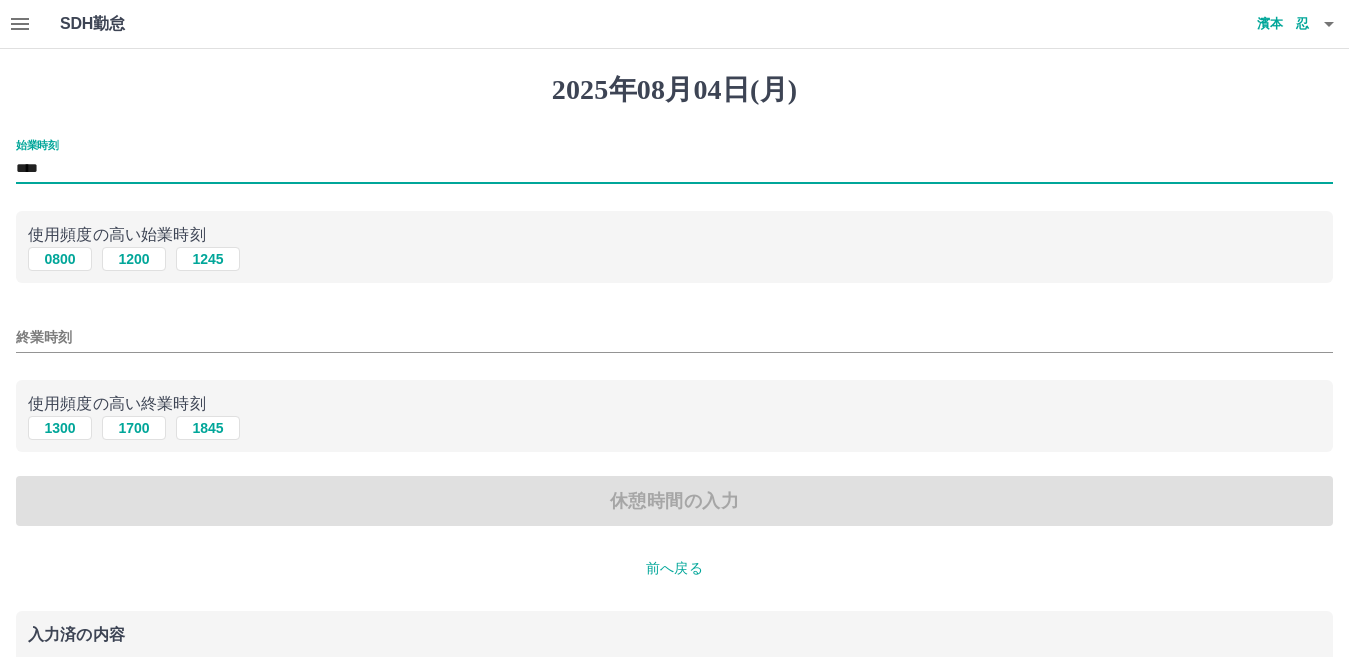 type on "****" 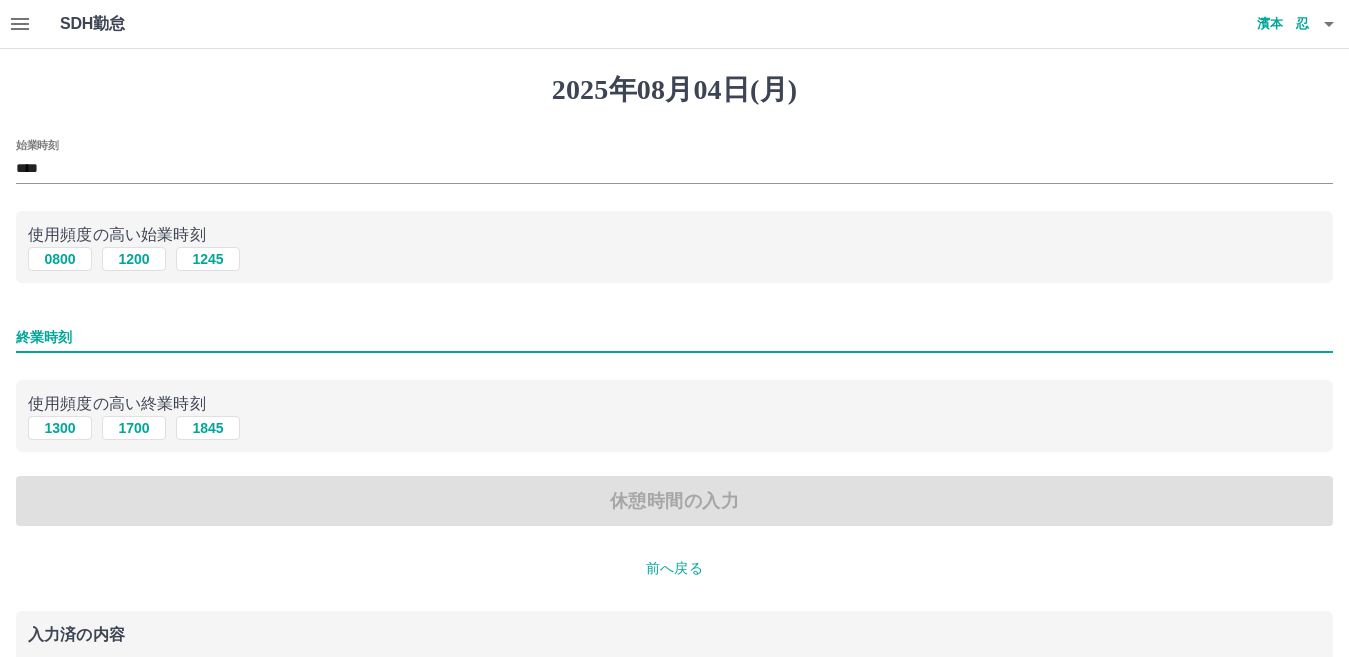 click on "終業時刻" at bounding box center [674, 337] 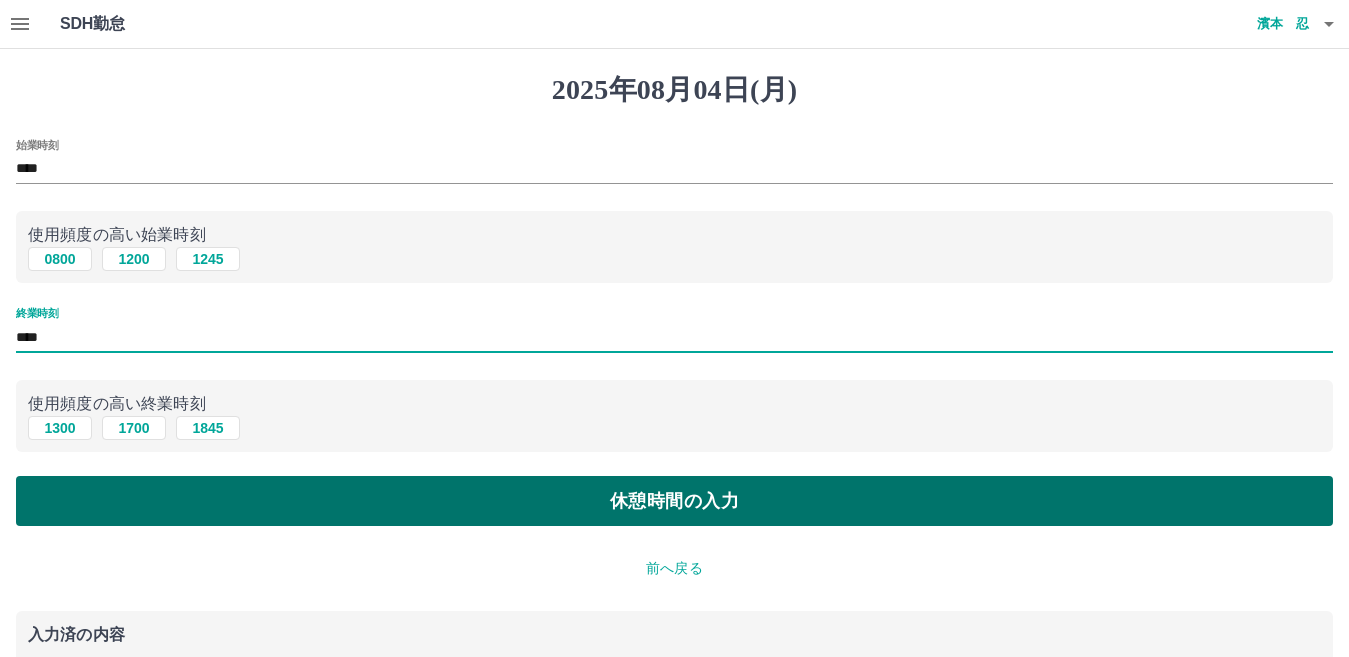 type on "****" 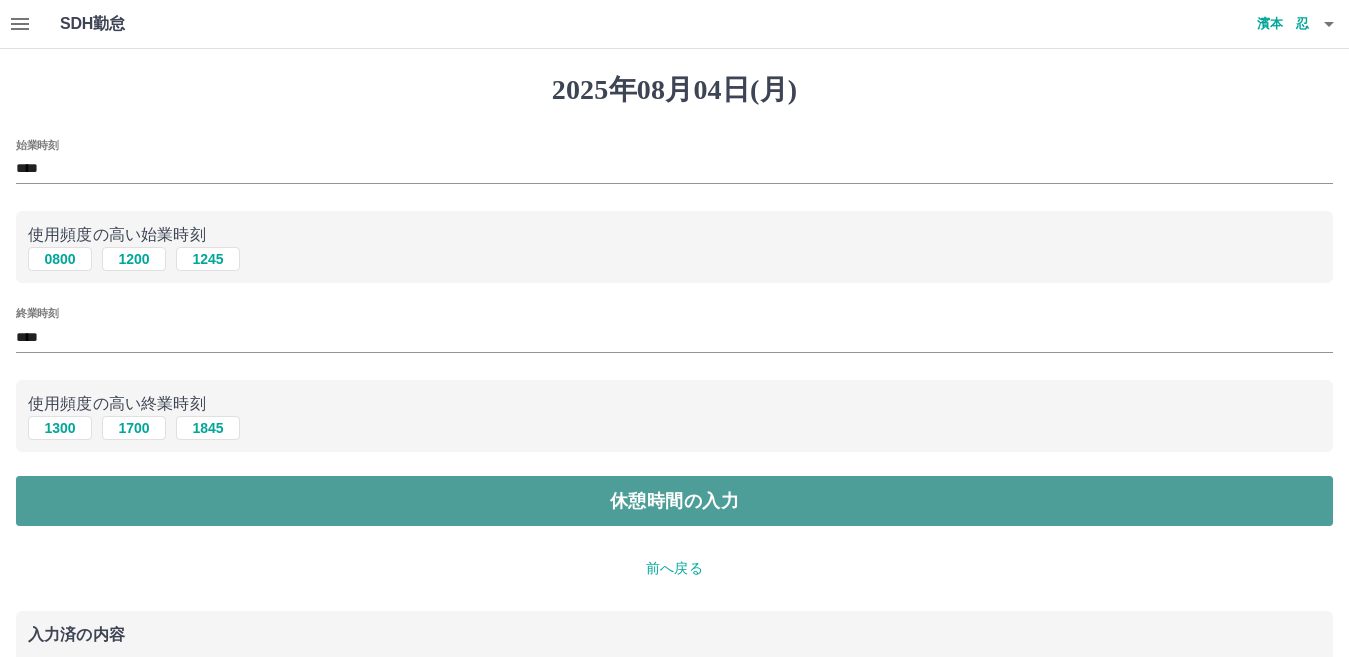 click on "休憩時間の入力" at bounding box center (674, 501) 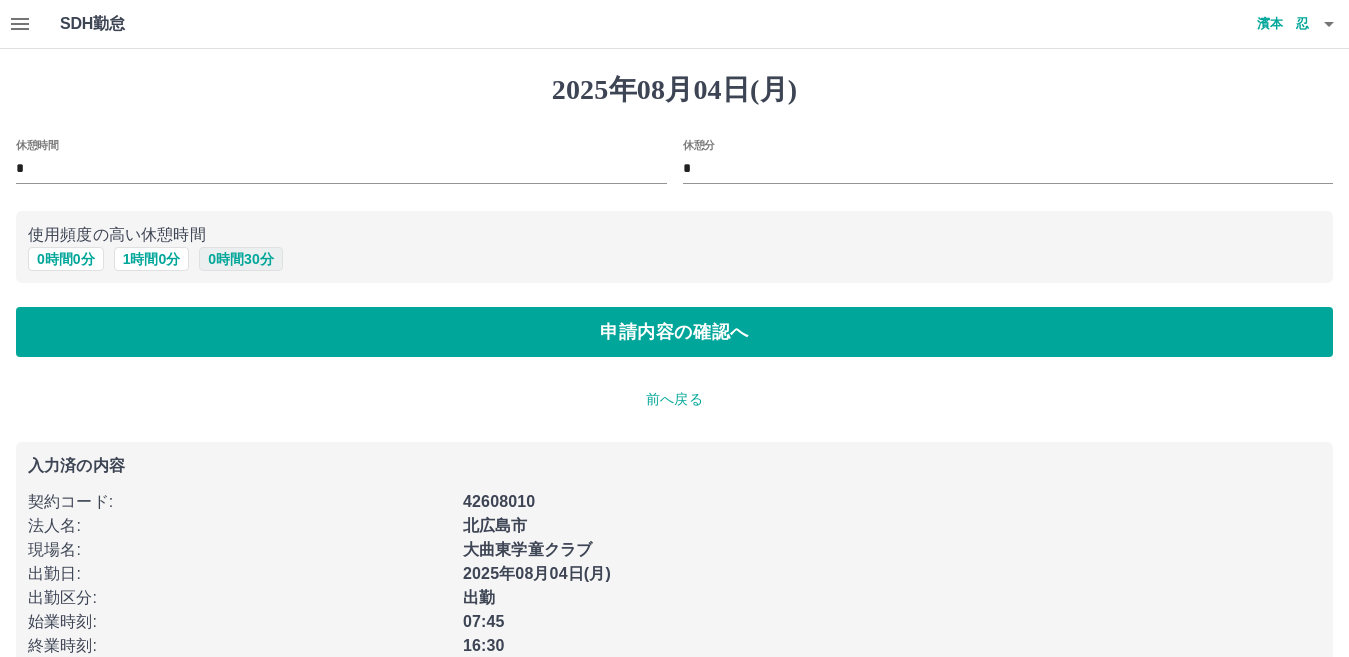 click on "0 時間 30 分" at bounding box center (240, 259) 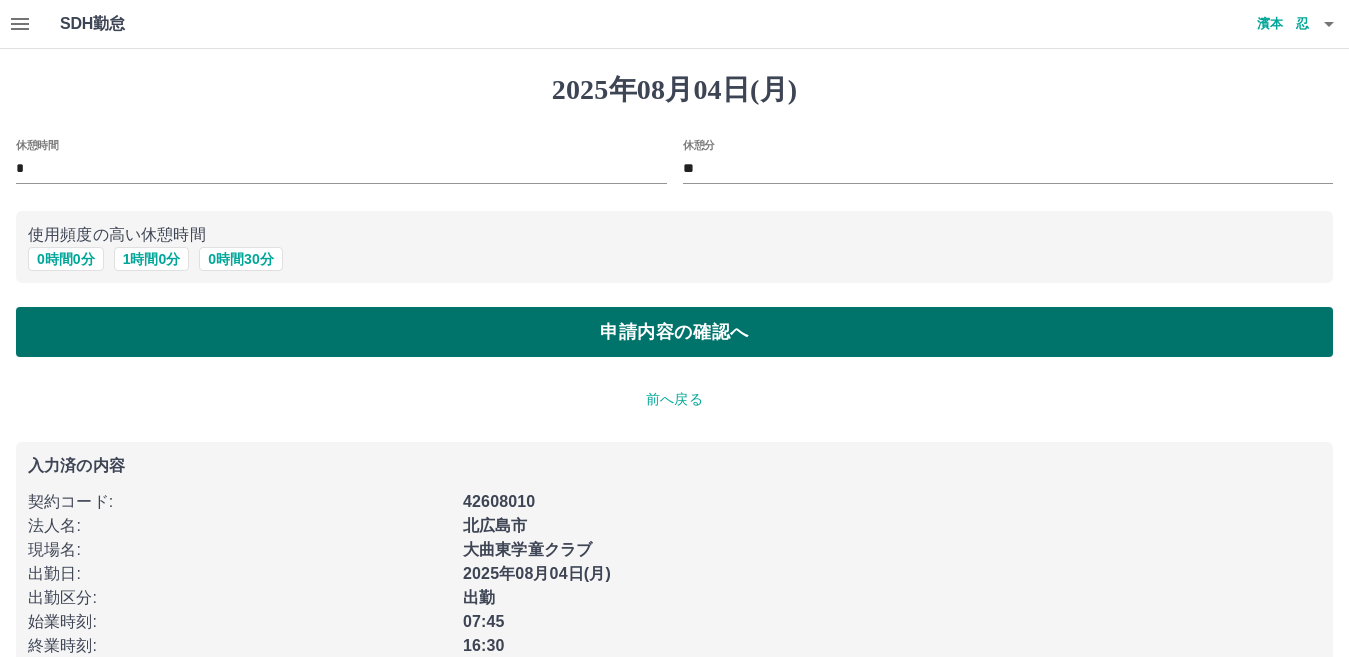 click on "申請内容の確認へ" at bounding box center (674, 332) 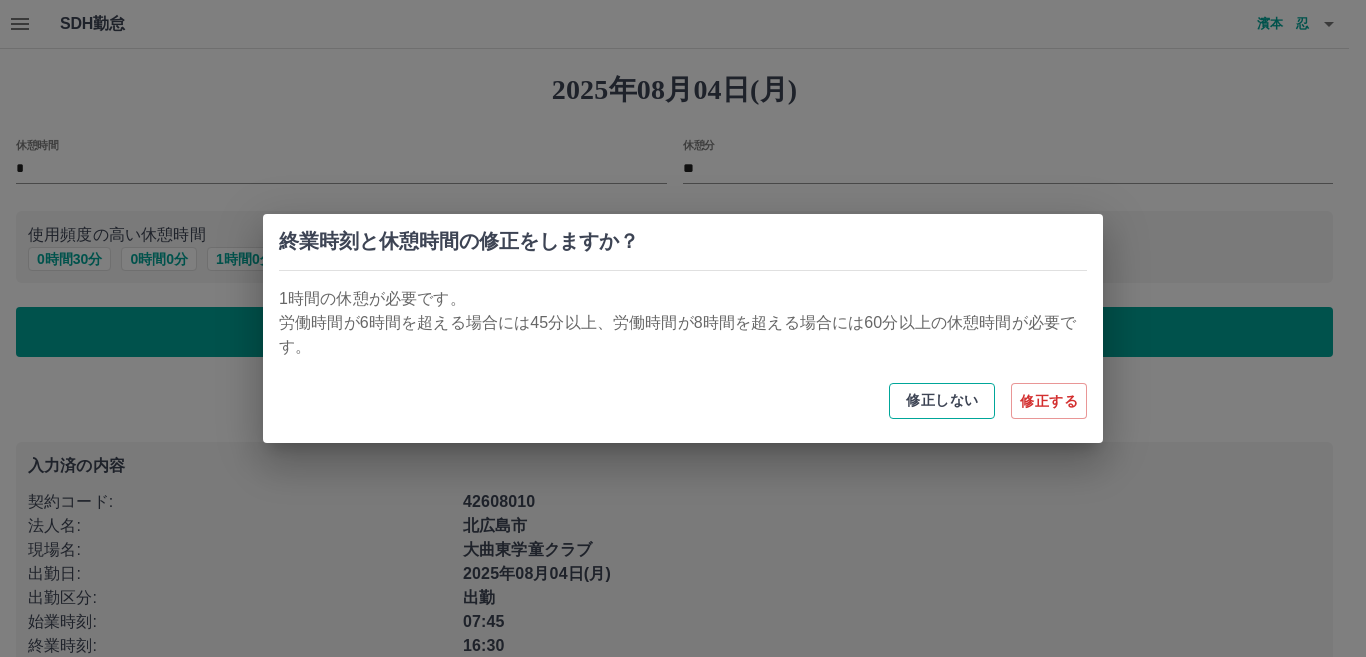 click on "修正しない" at bounding box center [942, 401] 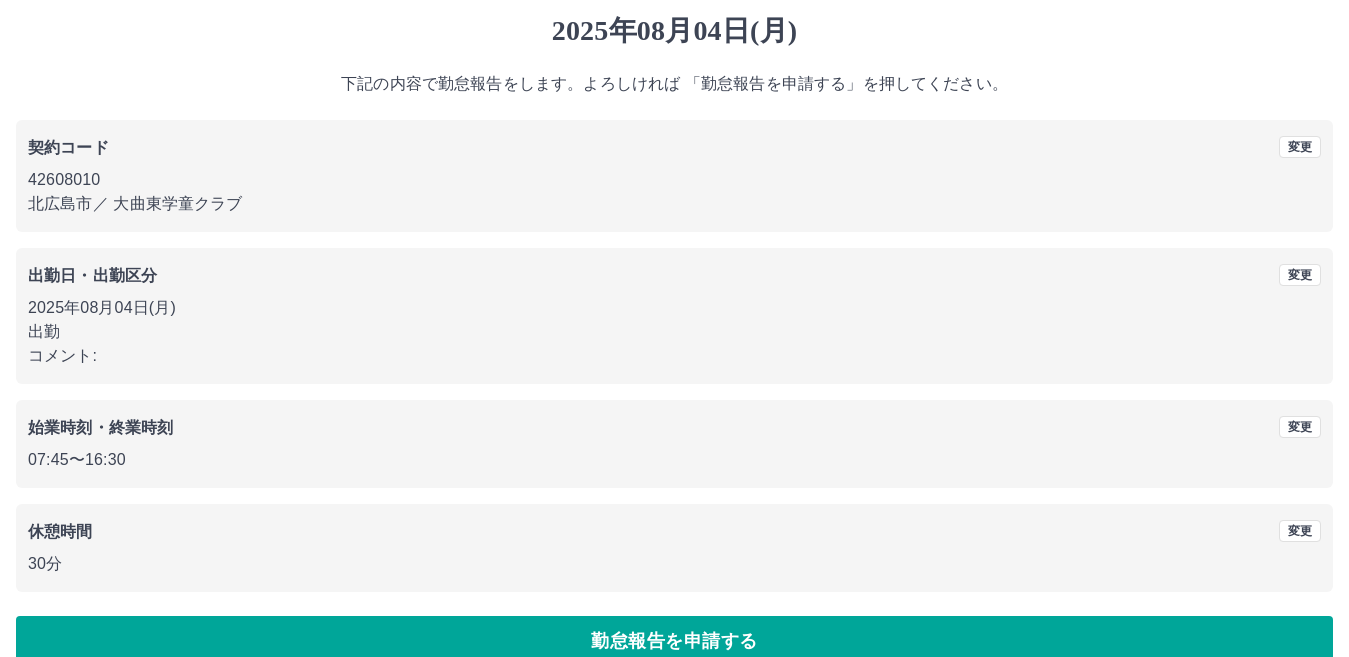 scroll, scrollTop: 92, scrollLeft: 0, axis: vertical 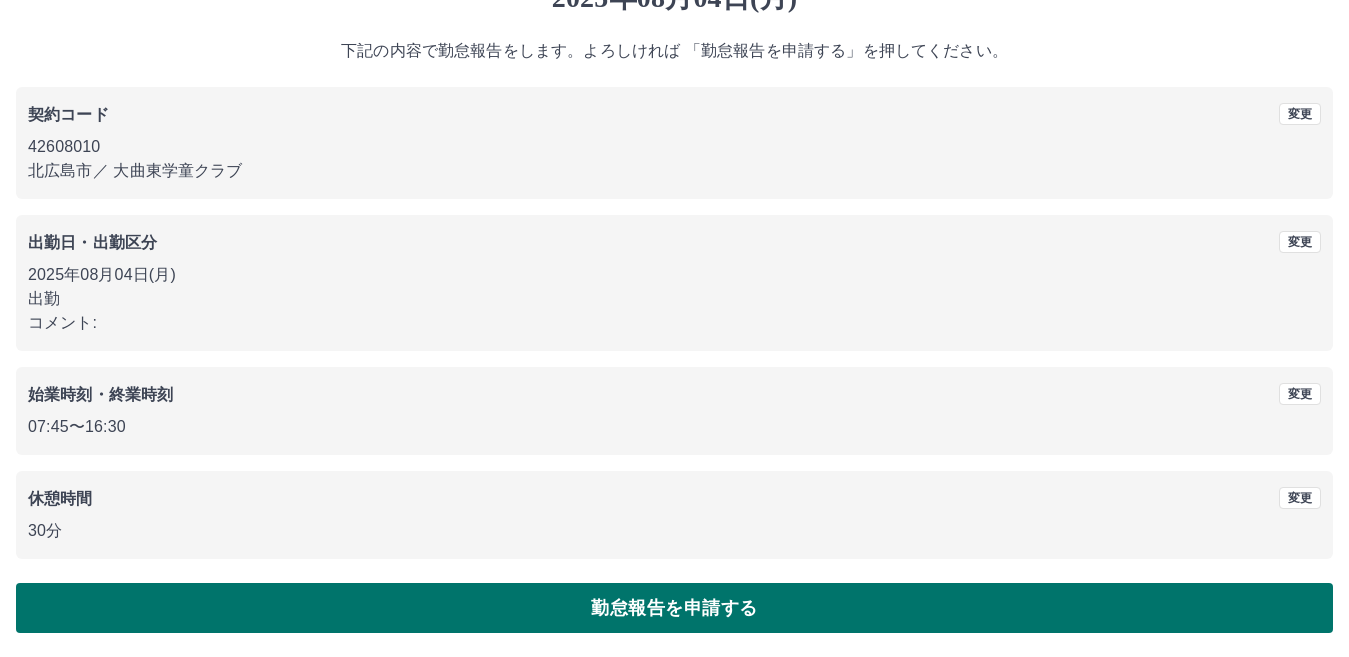 click on "勤怠報告を申請する" at bounding box center [674, 608] 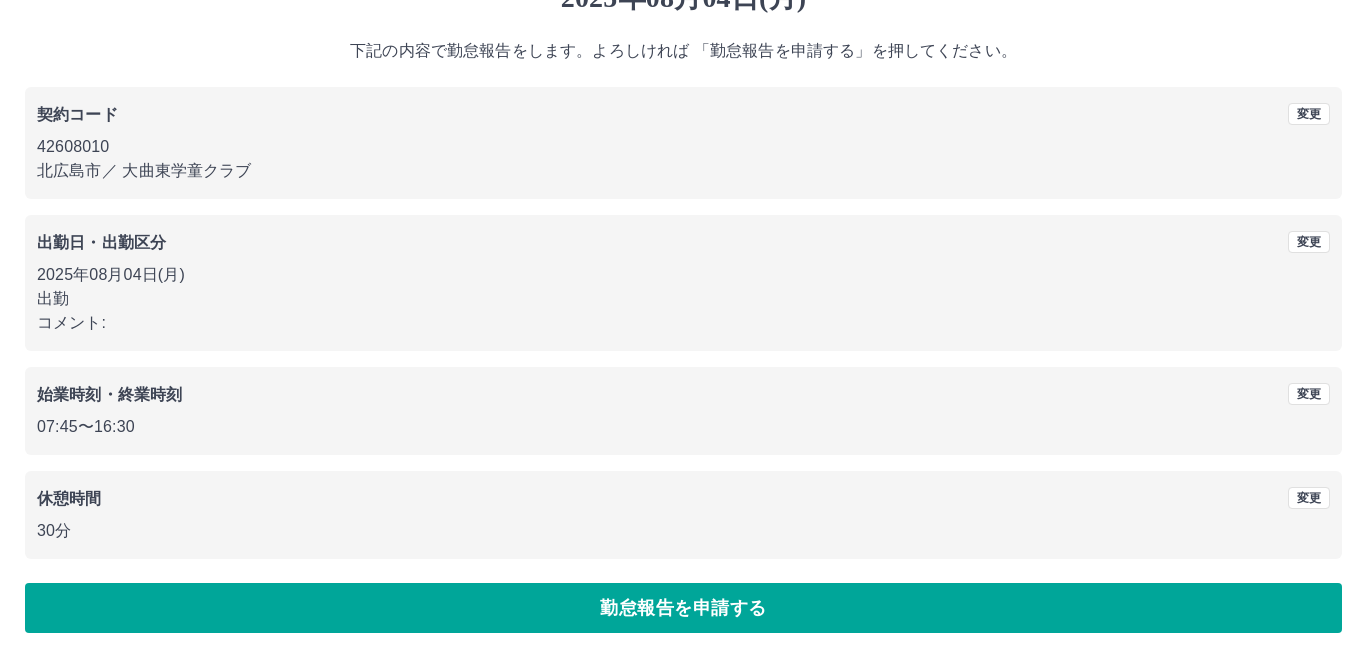 scroll, scrollTop: 0, scrollLeft: 0, axis: both 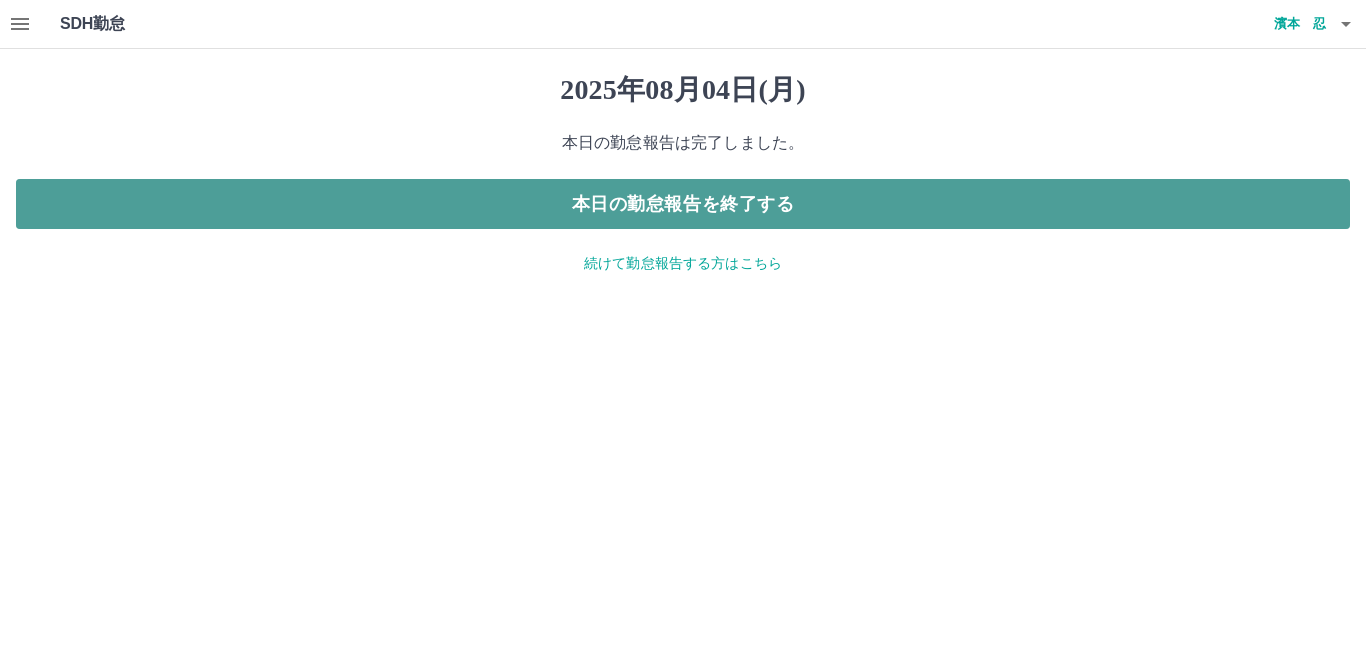 click on "本日の勤怠報告を終了する" at bounding box center (683, 204) 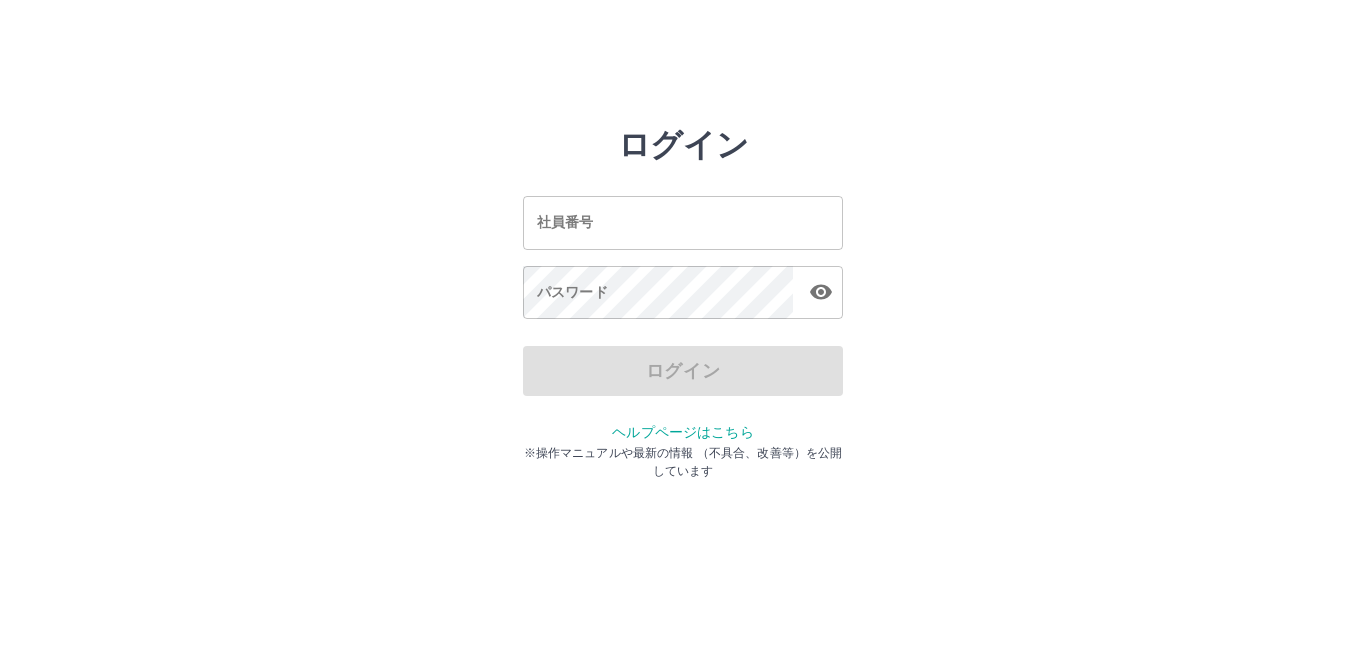 scroll, scrollTop: 0, scrollLeft: 0, axis: both 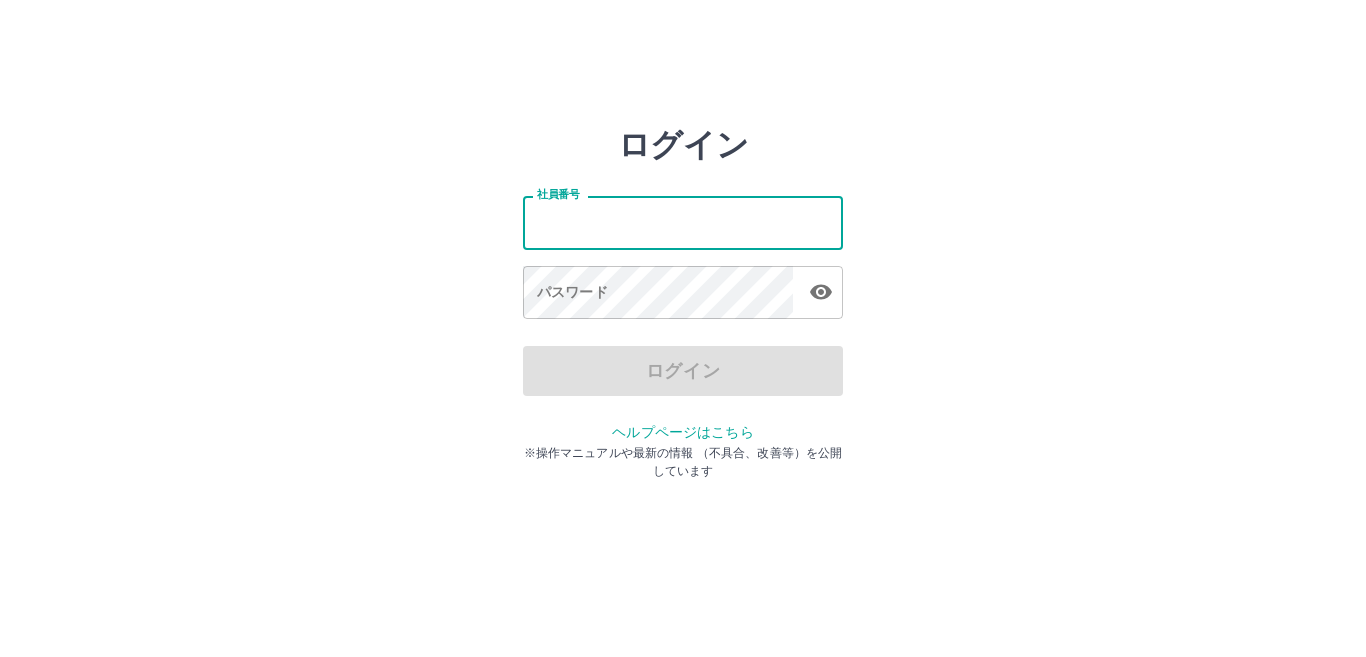 type on "*******" 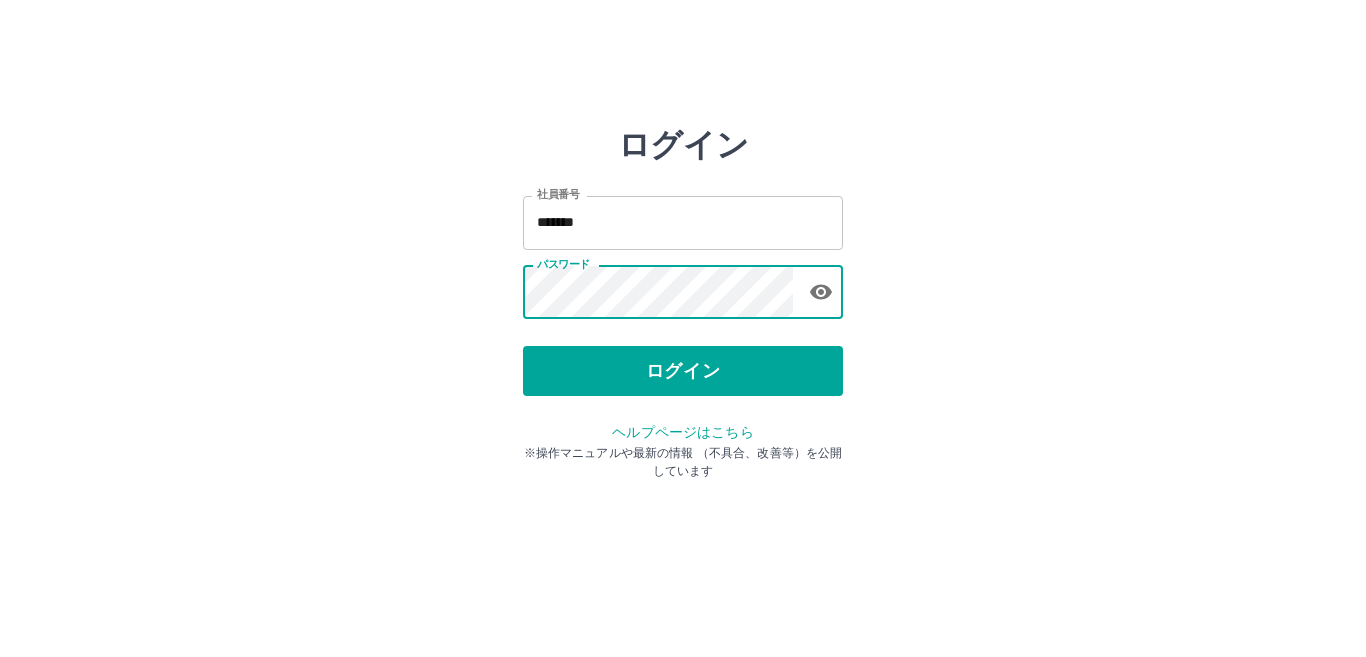 click on "社員番号 ******* 社員番号 パスワード パスワード" at bounding box center (683, 254) 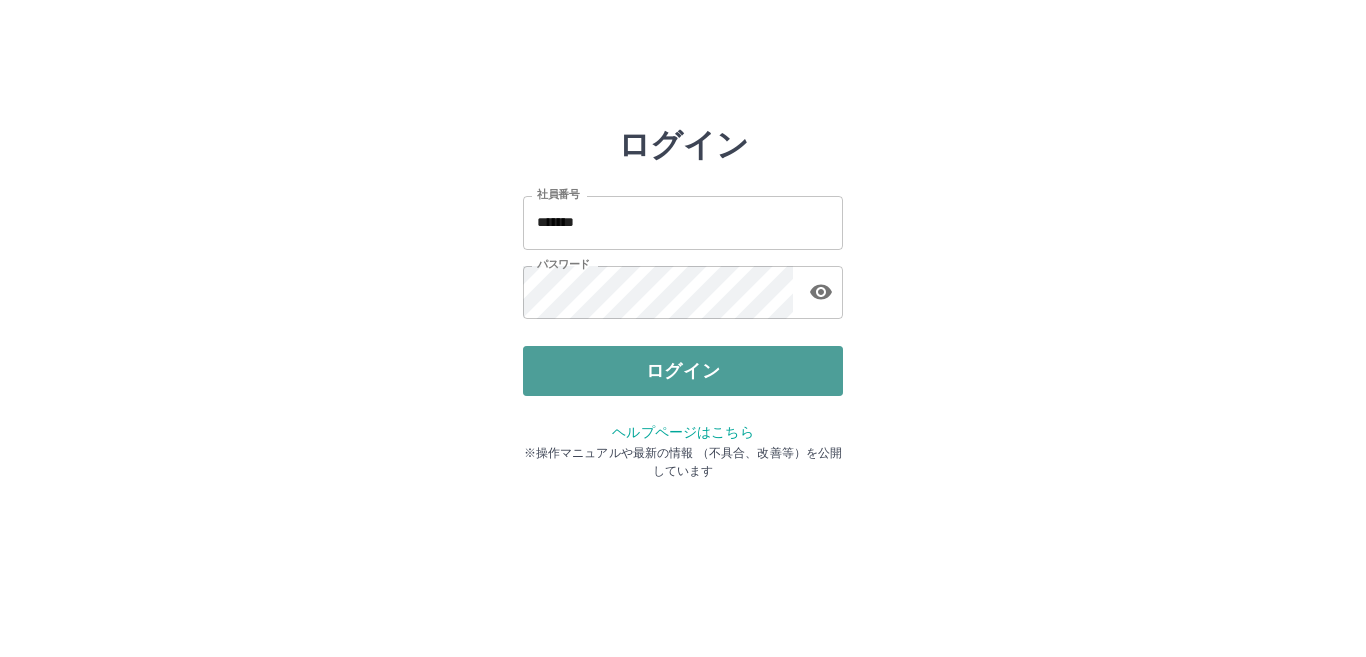 click on "ログイン" at bounding box center (683, 371) 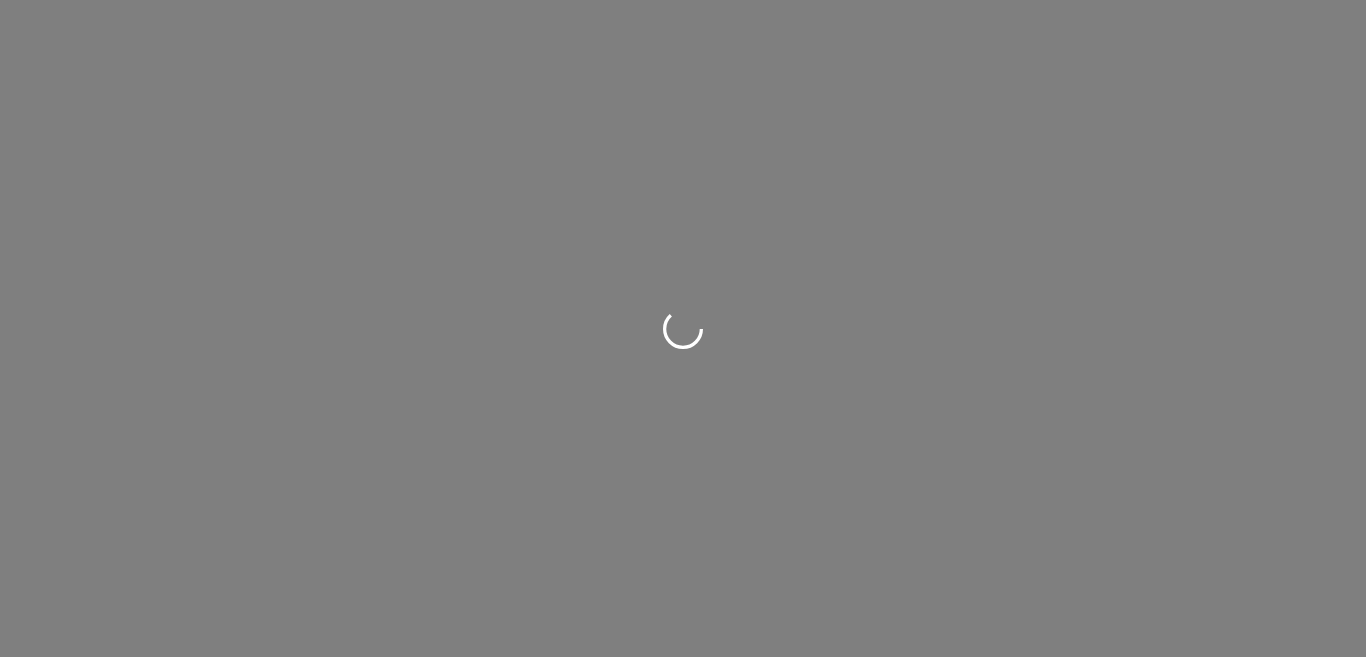 scroll, scrollTop: 0, scrollLeft: 0, axis: both 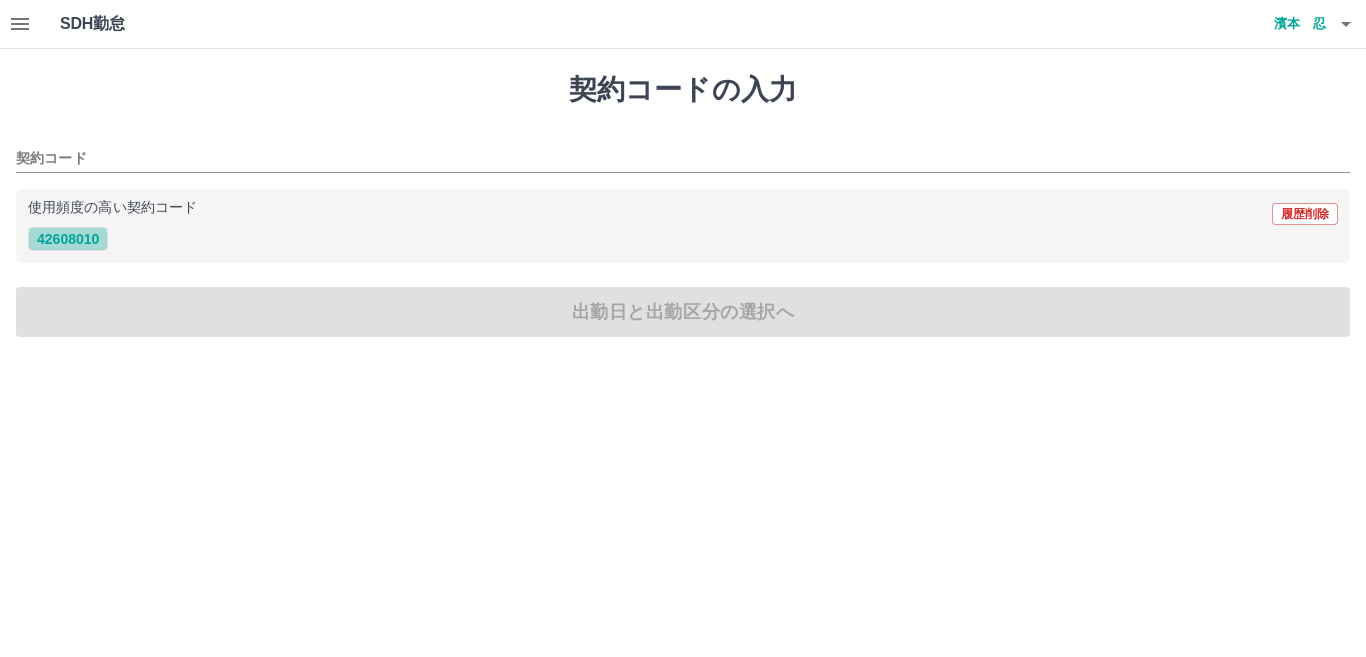 click on "42608010" at bounding box center [68, 239] 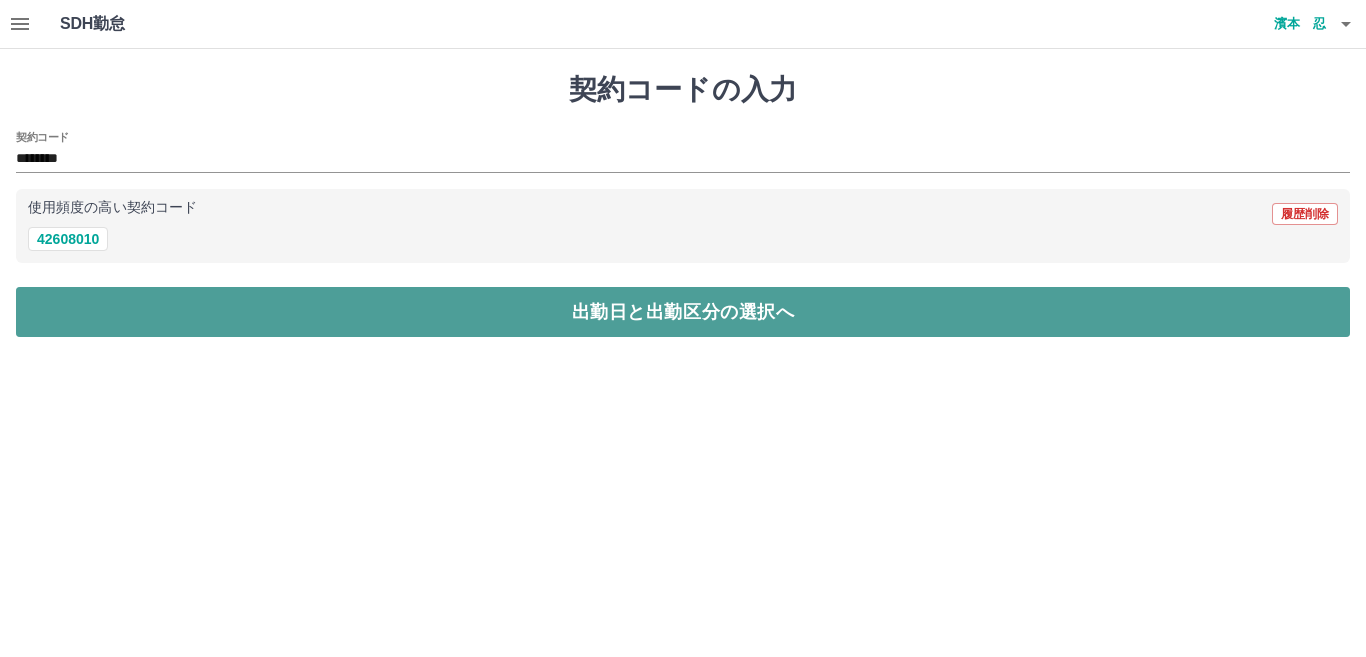 click on "出勤日と出勤区分の選択へ" at bounding box center [683, 312] 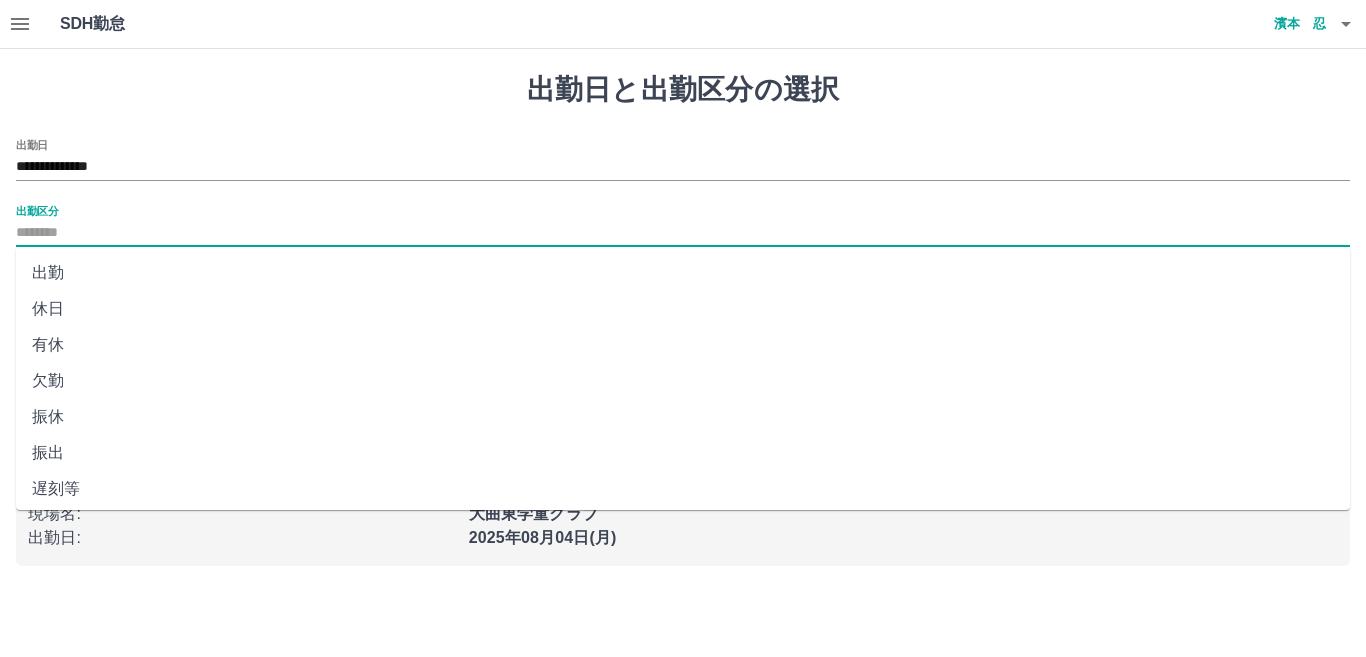 click on "出勤区分" at bounding box center (683, 233) 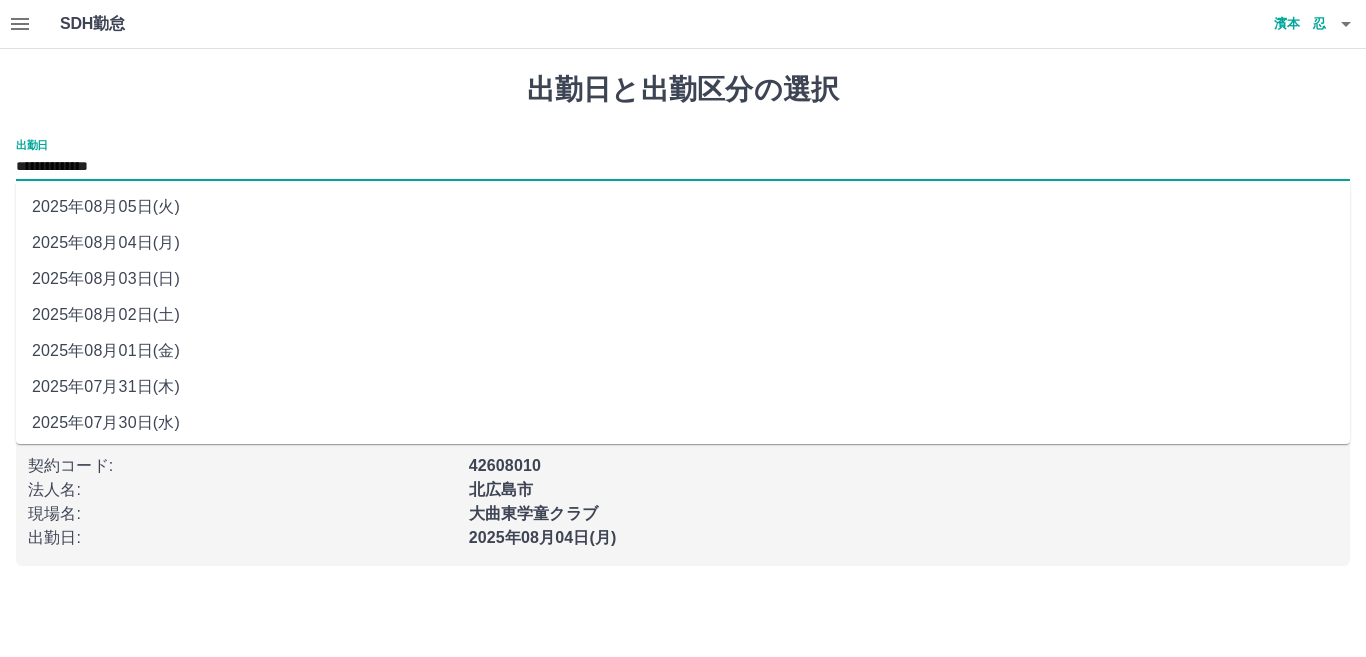 click on "**********" at bounding box center [683, 167] 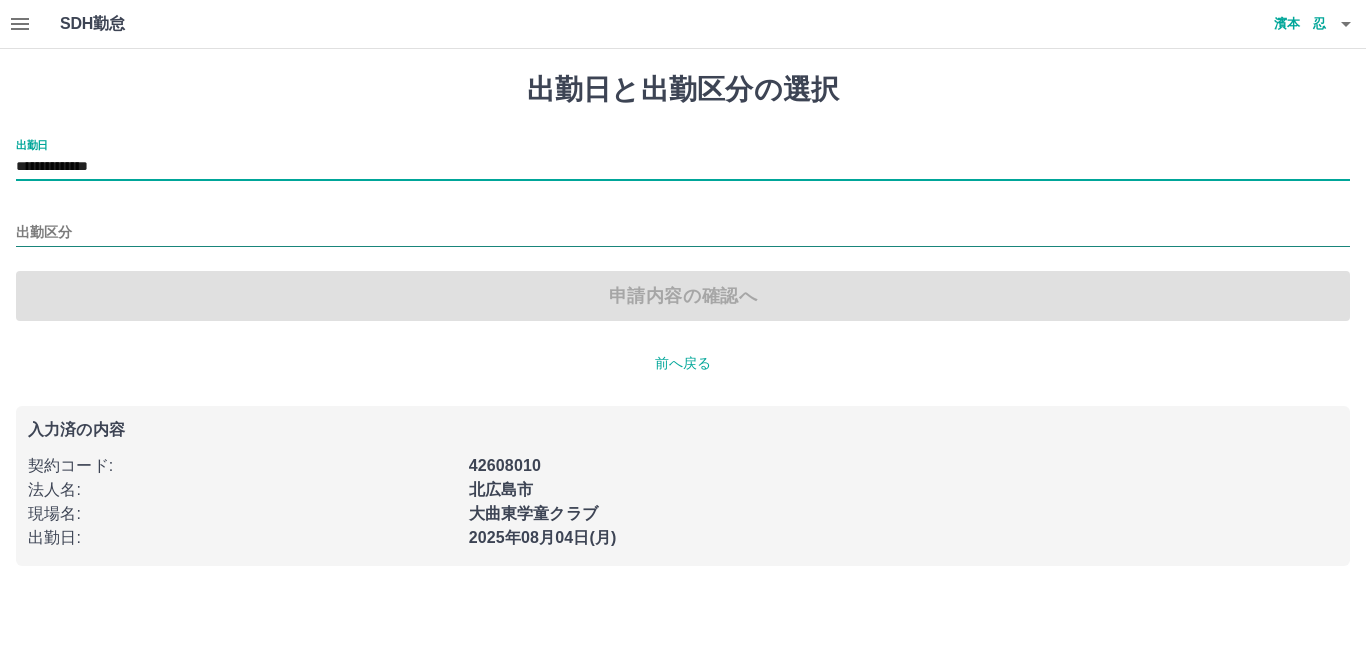 click on "出勤区分" at bounding box center [683, 233] 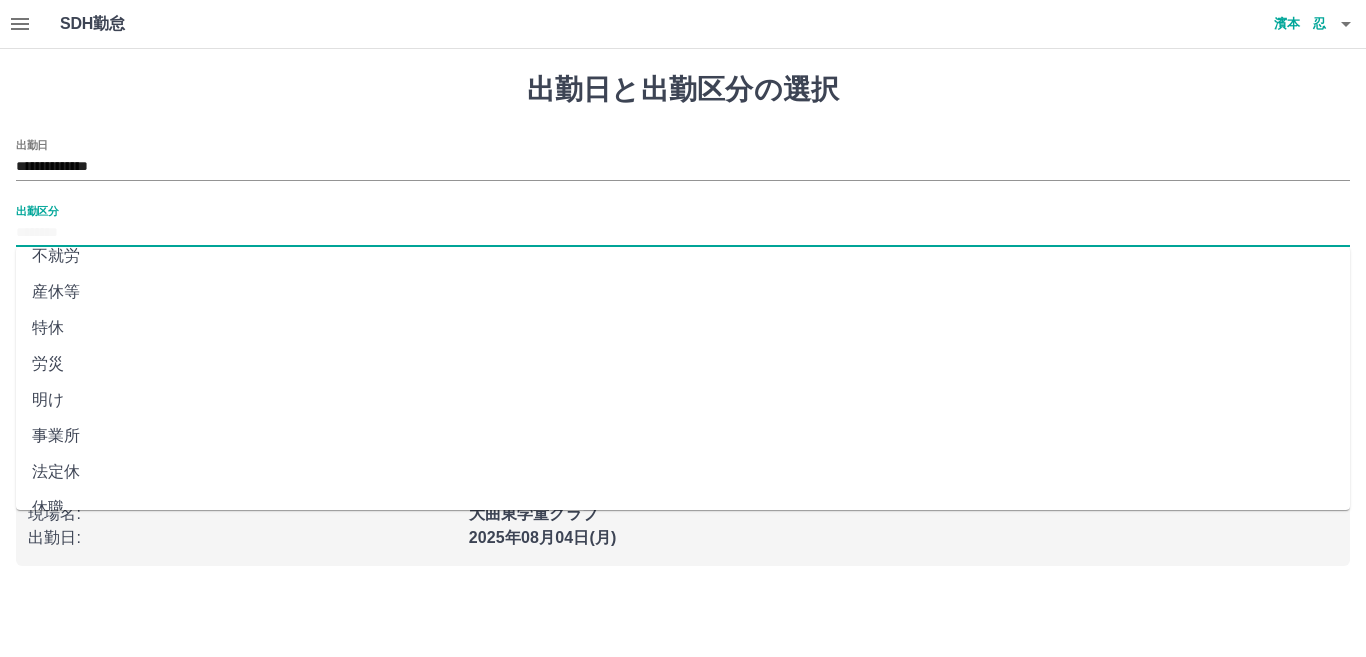scroll, scrollTop: 401, scrollLeft: 0, axis: vertical 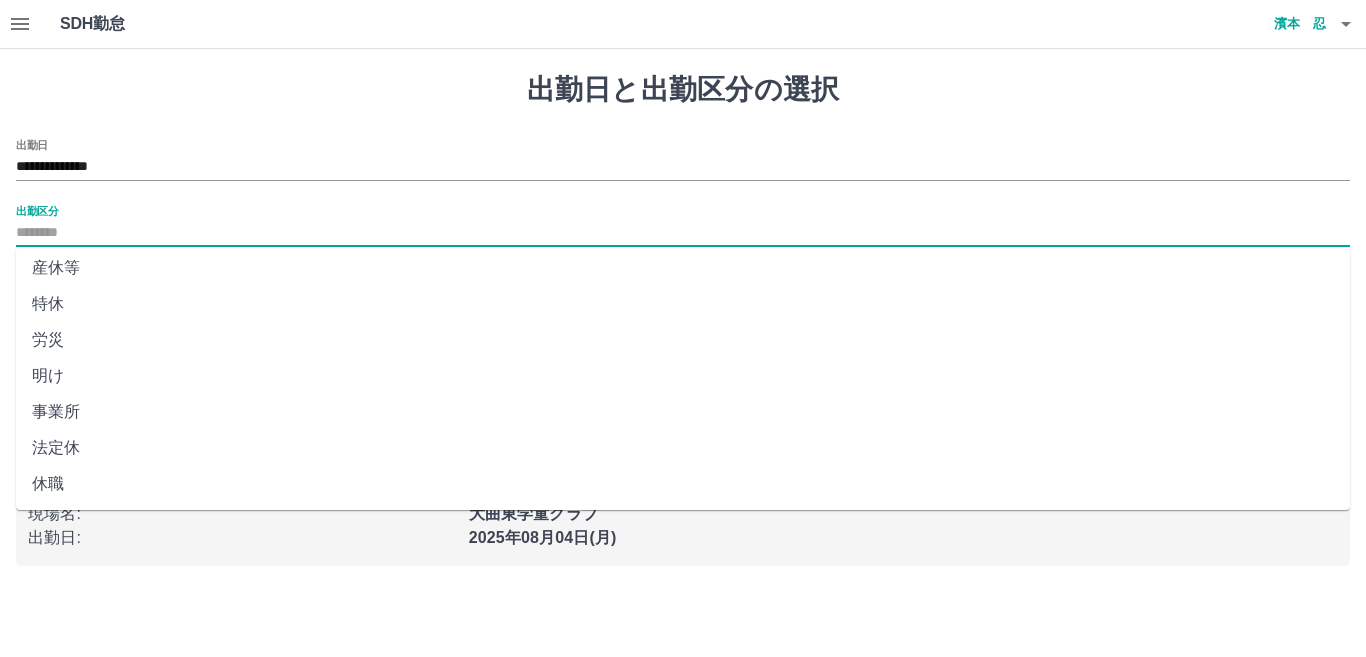 click on "法定休" at bounding box center [683, 448] 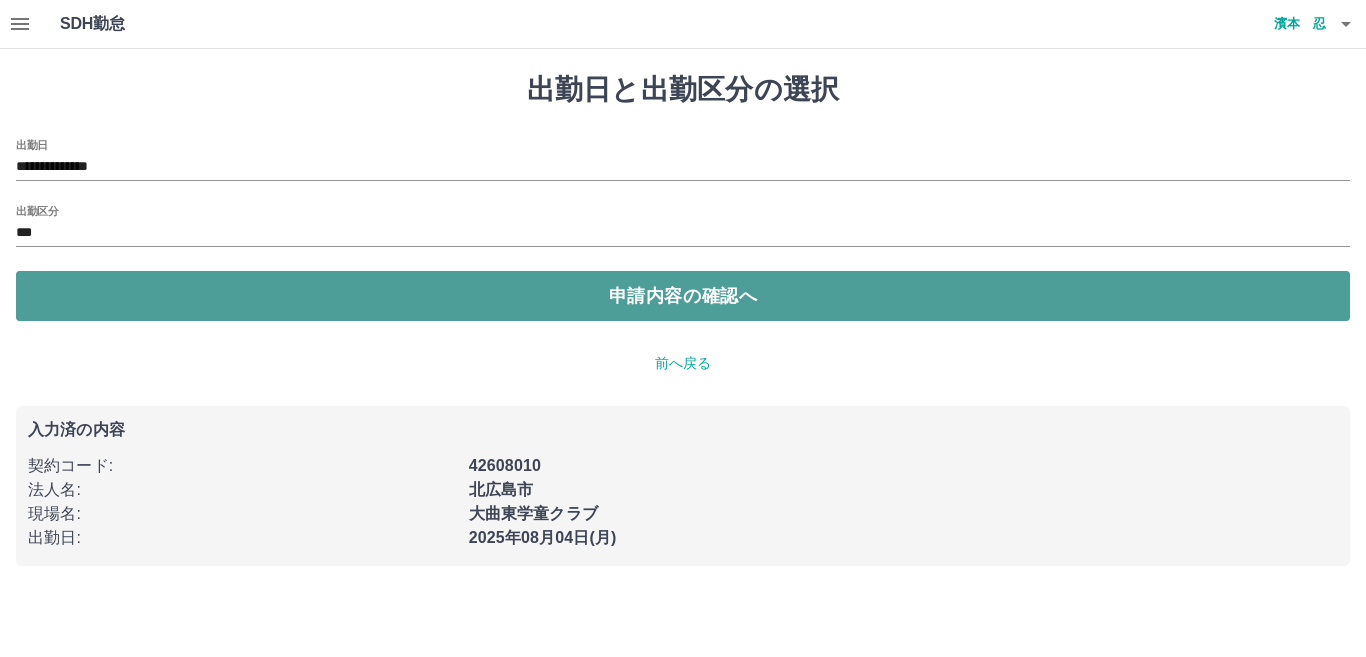 click on "申請内容の確認へ" at bounding box center (683, 296) 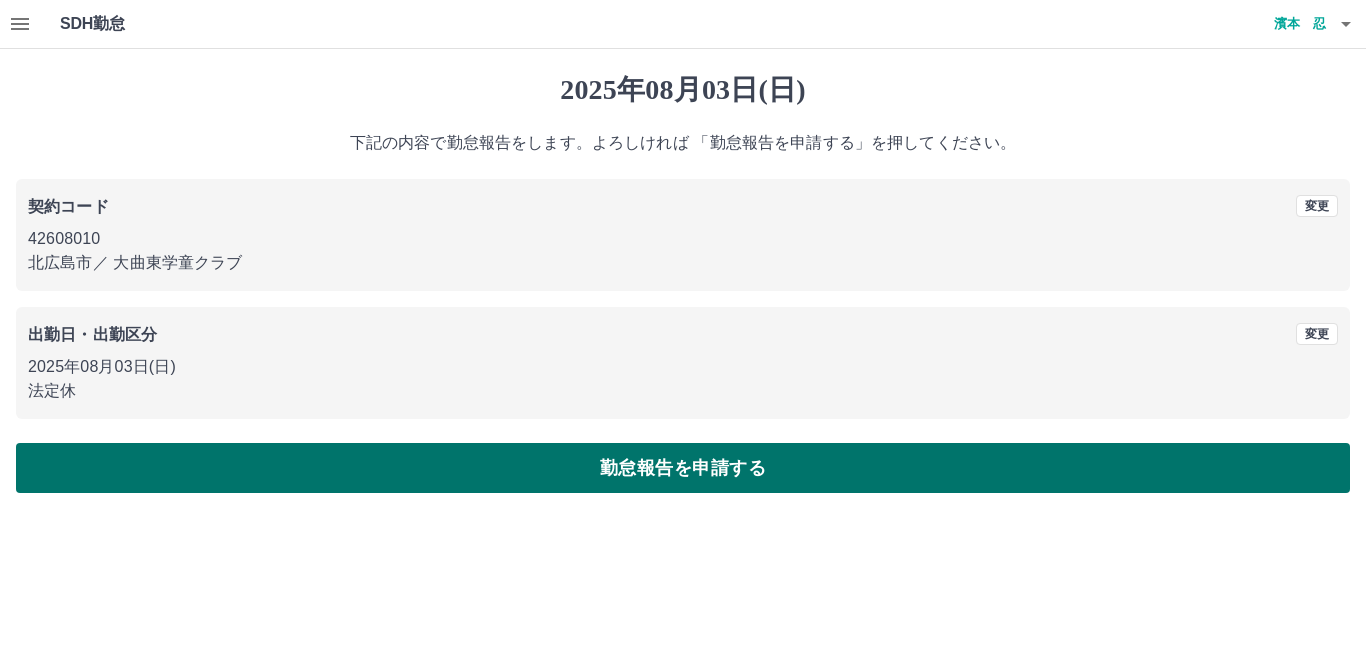 click on "勤怠報告を申請する" at bounding box center (683, 468) 